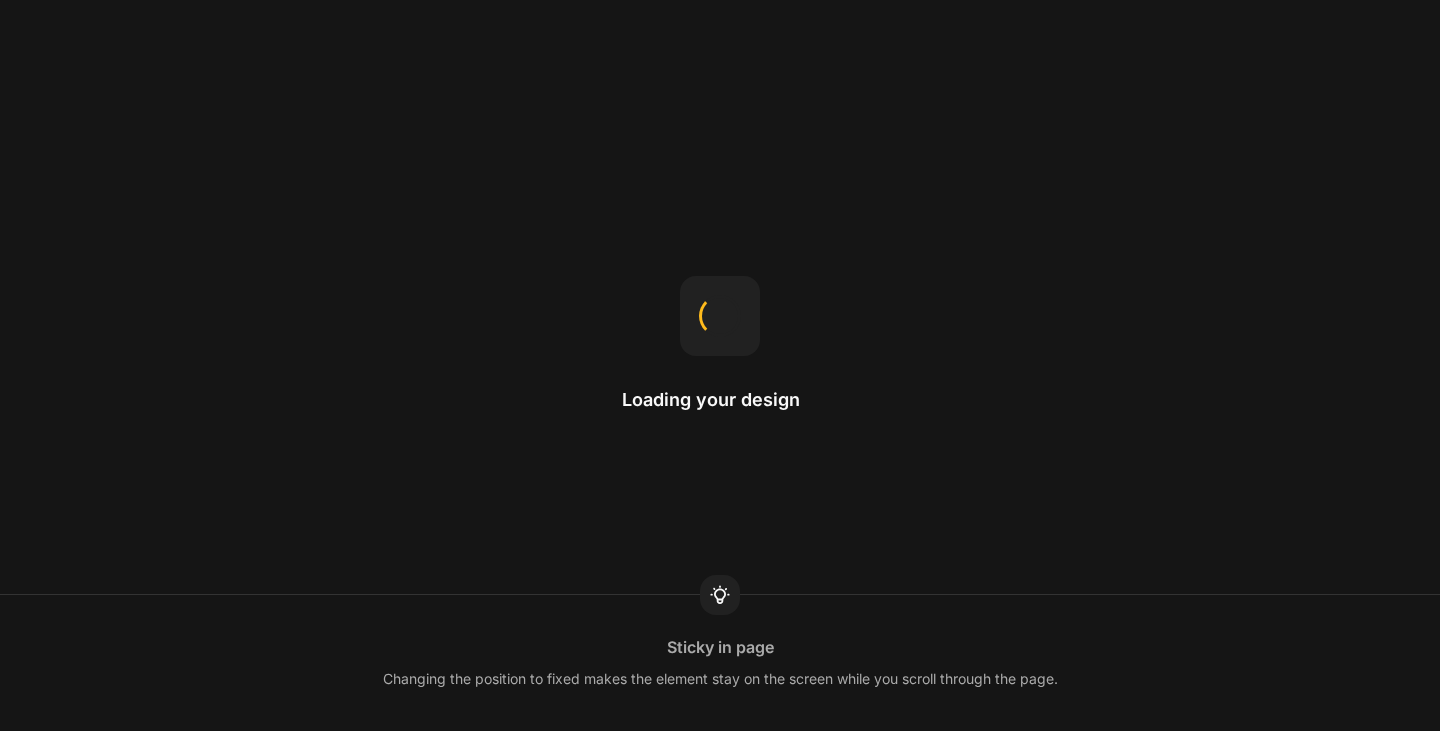 scroll, scrollTop: 0, scrollLeft: 0, axis: both 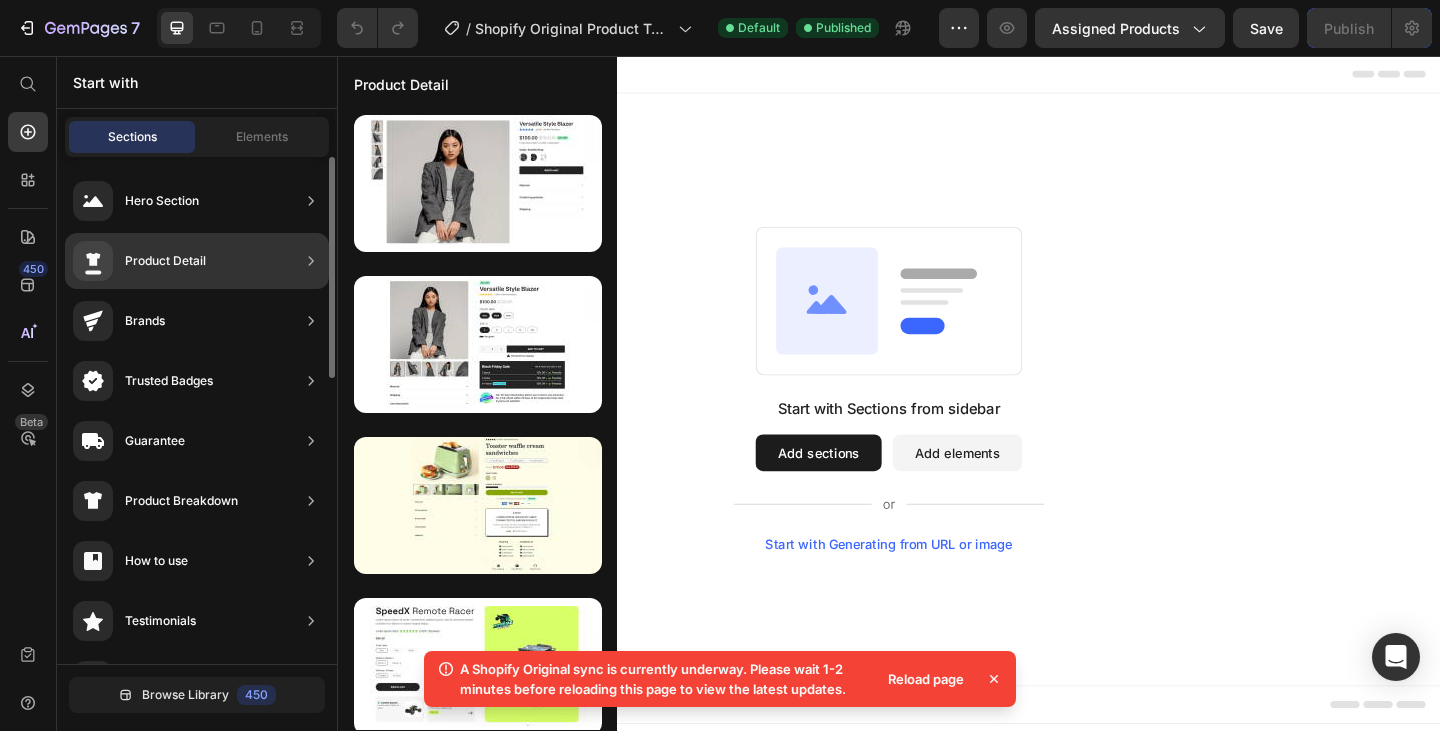 click on "Product Detail" 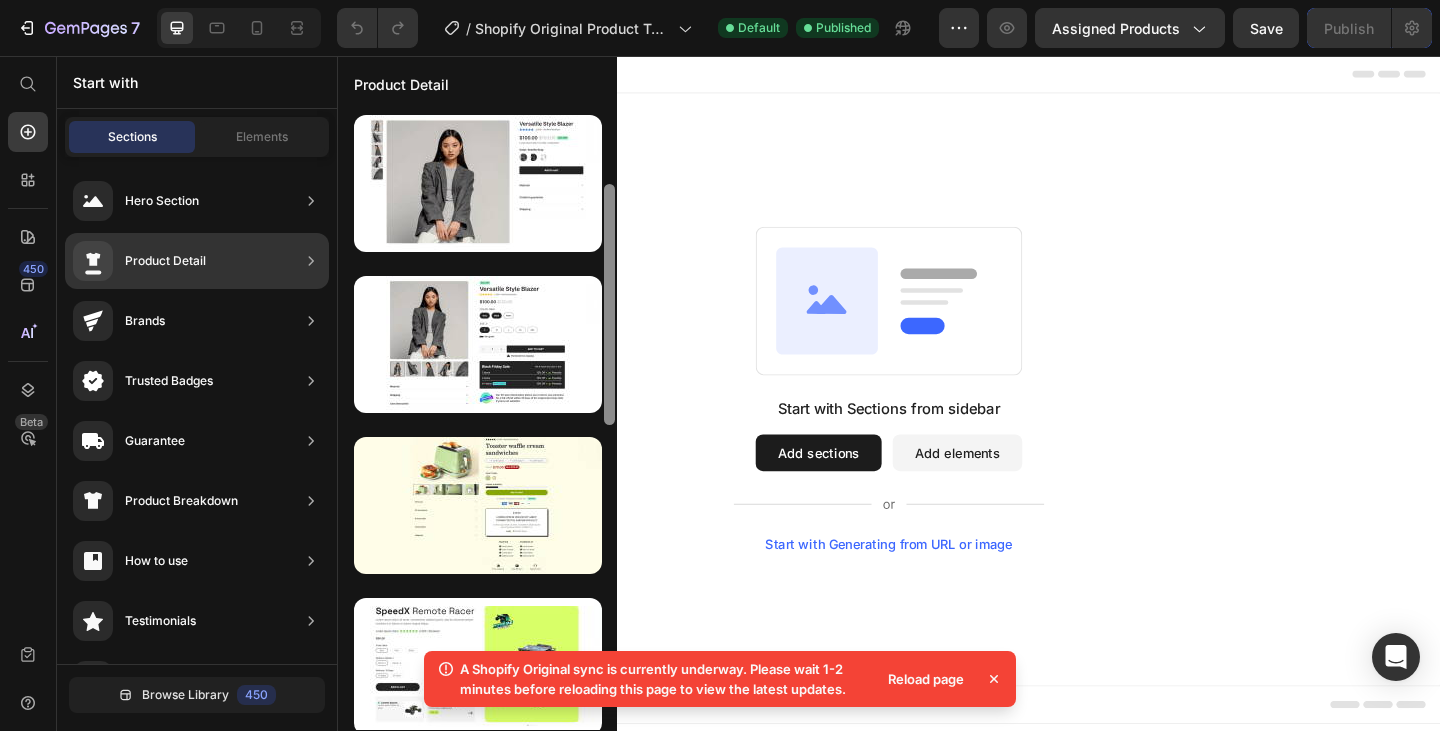 scroll, scrollTop: 0, scrollLeft: 0, axis: both 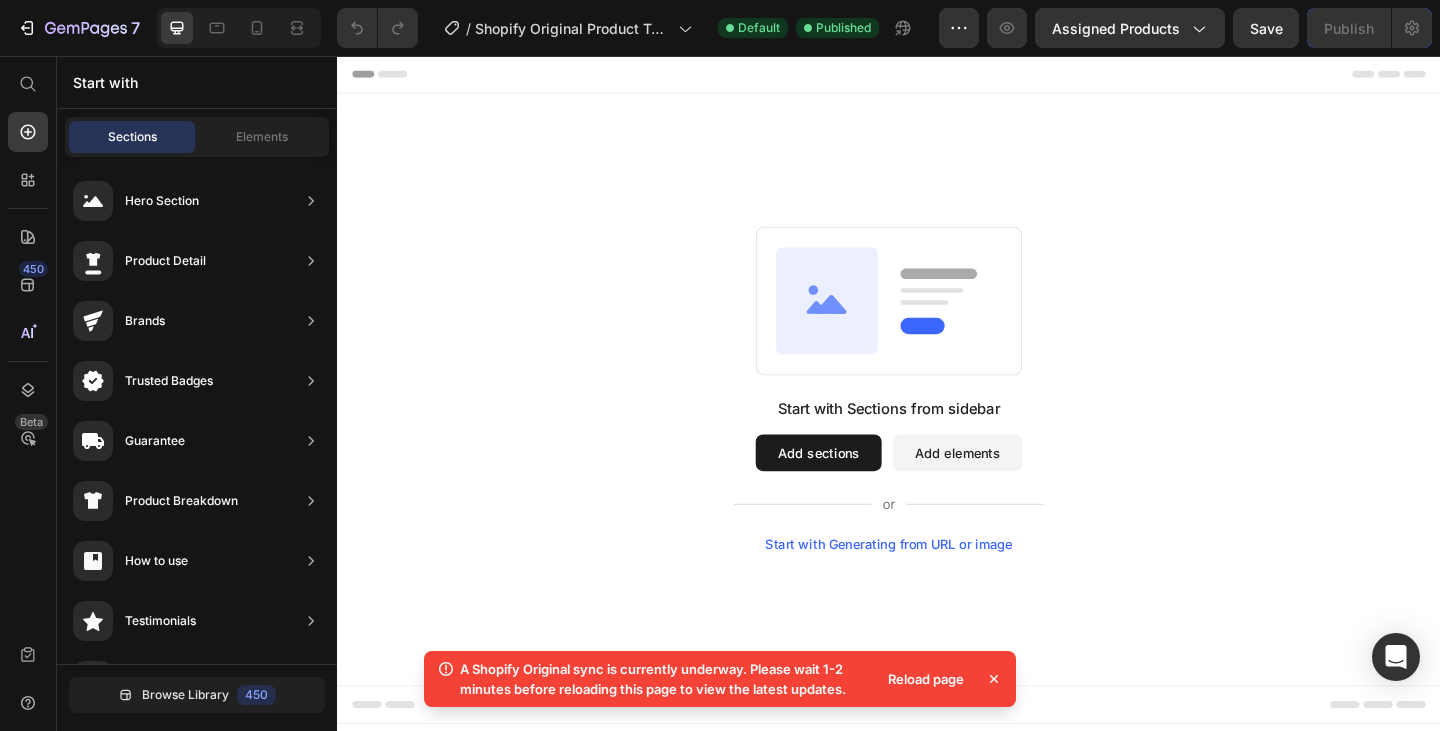 drag, startPoint x: 947, startPoint y: 363, endPoint x: 648, endPoint y: 419, distance: 304.19894 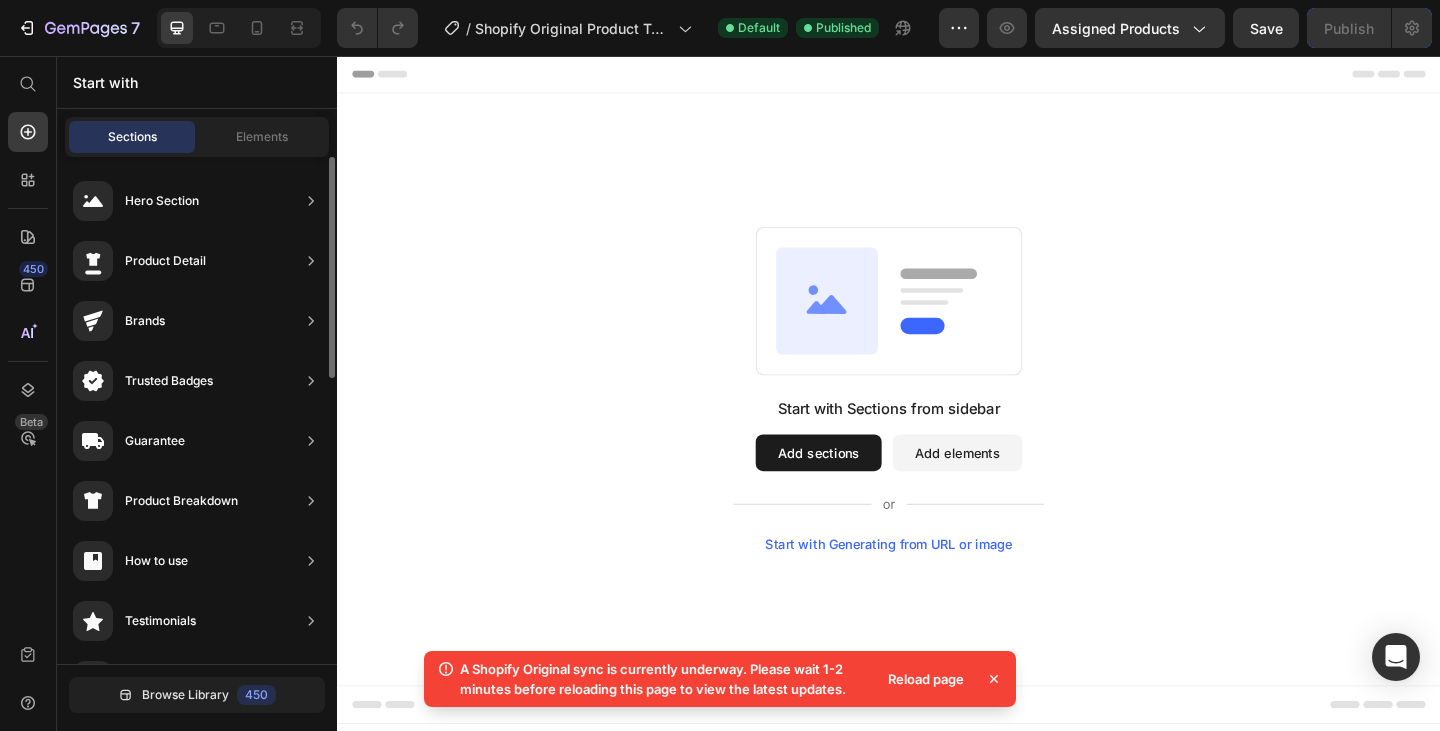 scroll, scrollTop: 0, scrollLeft: 0, axis: both 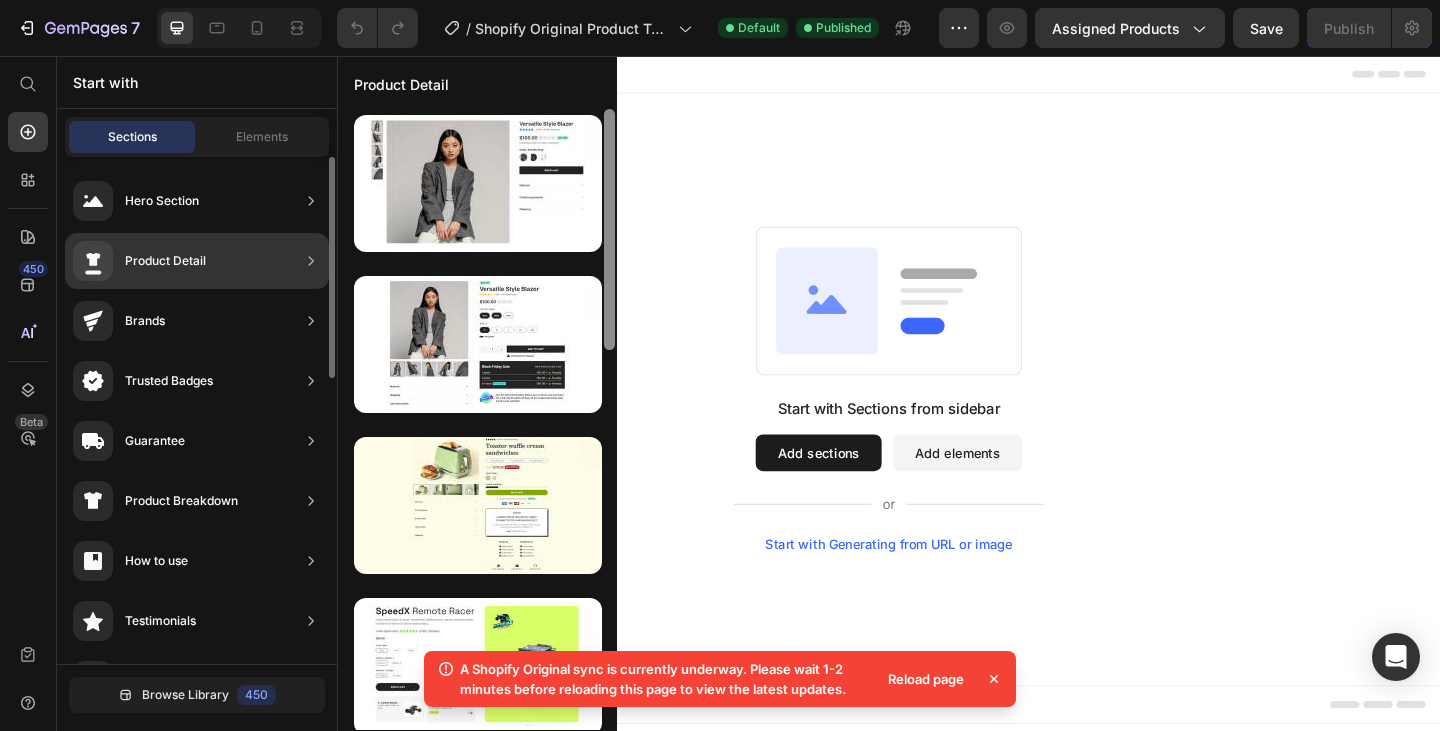 click on "Product Detail" 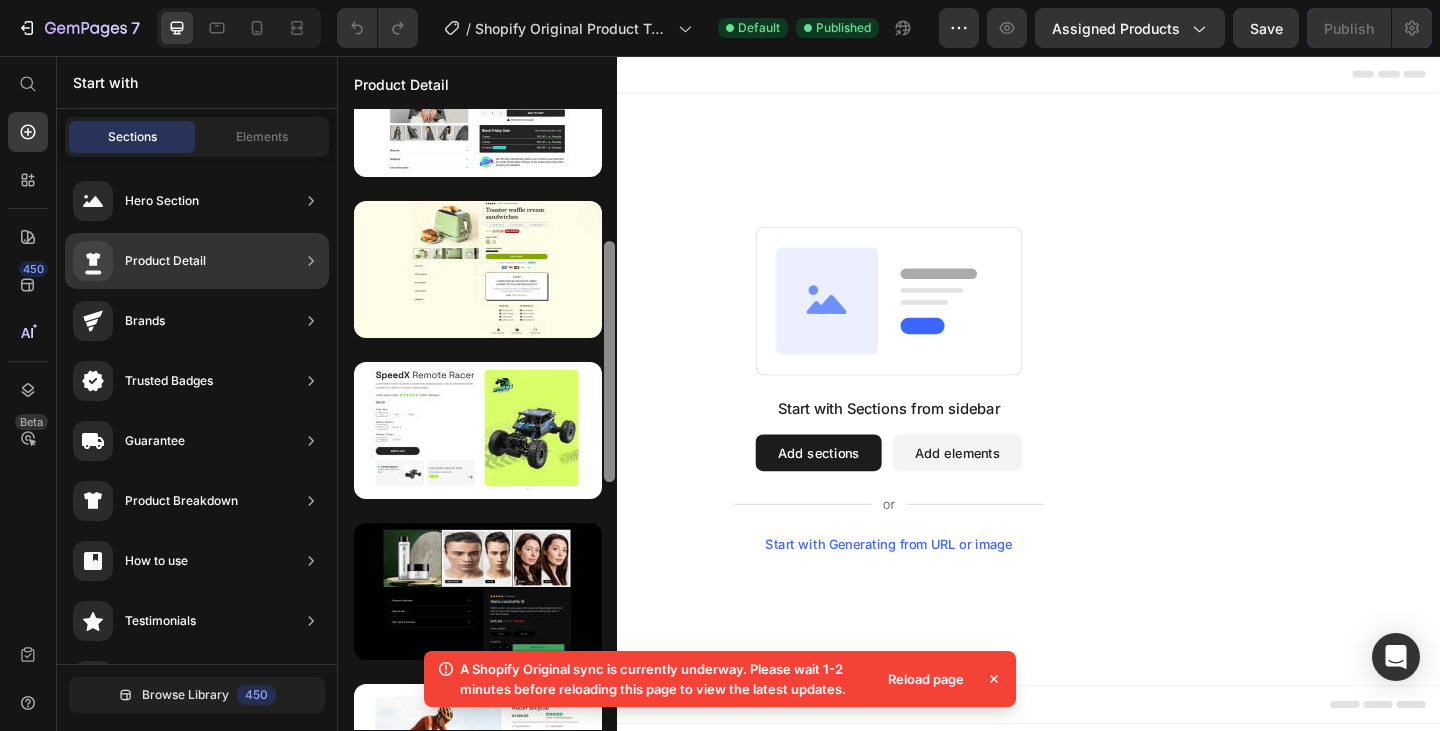 scroll, scrollTop: 0, scrollLeft: 0, axis: both 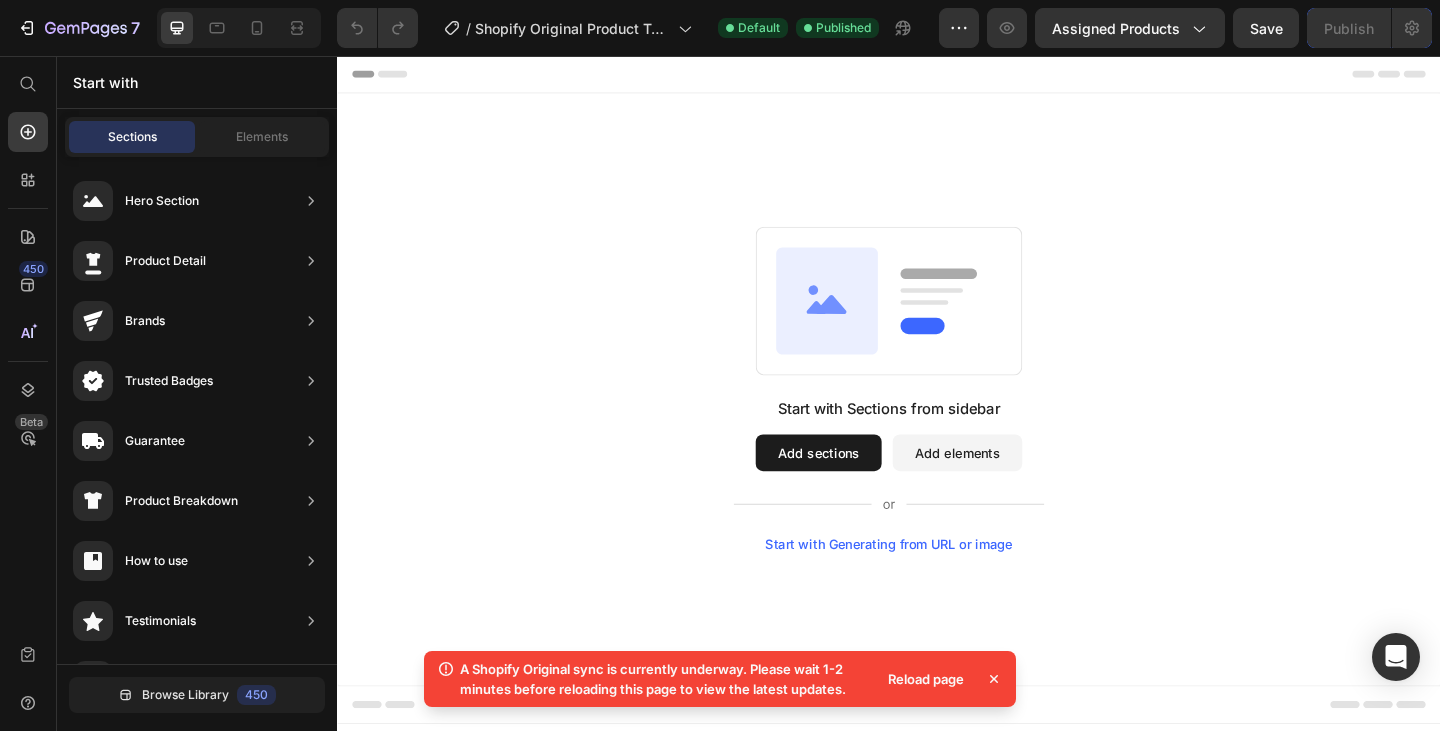 drag, startPoint x: 948, startPoint y: 351, endPoint x: 641, endPoint y: 506, distance: 343.90988 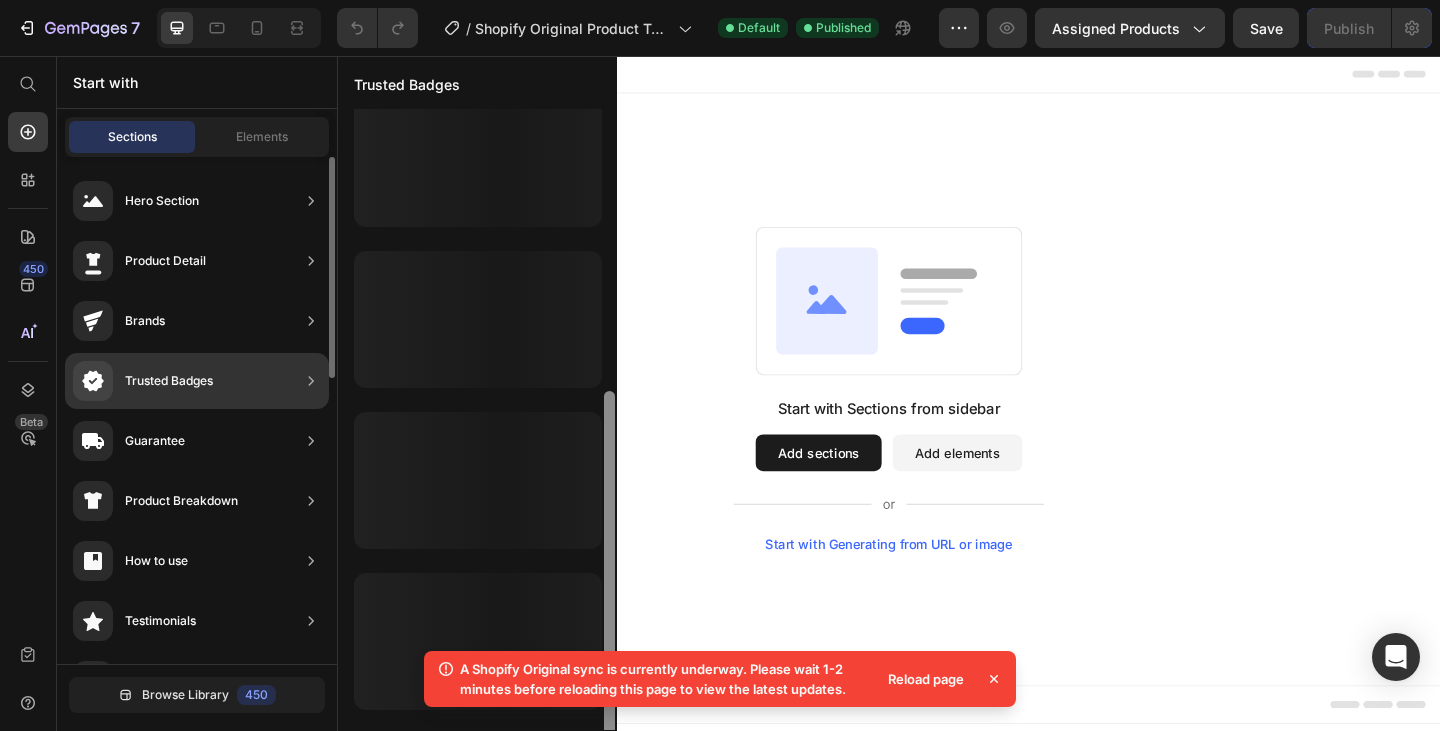 scroll, scrollTop: 0, scrollLeft: 0, axis: both 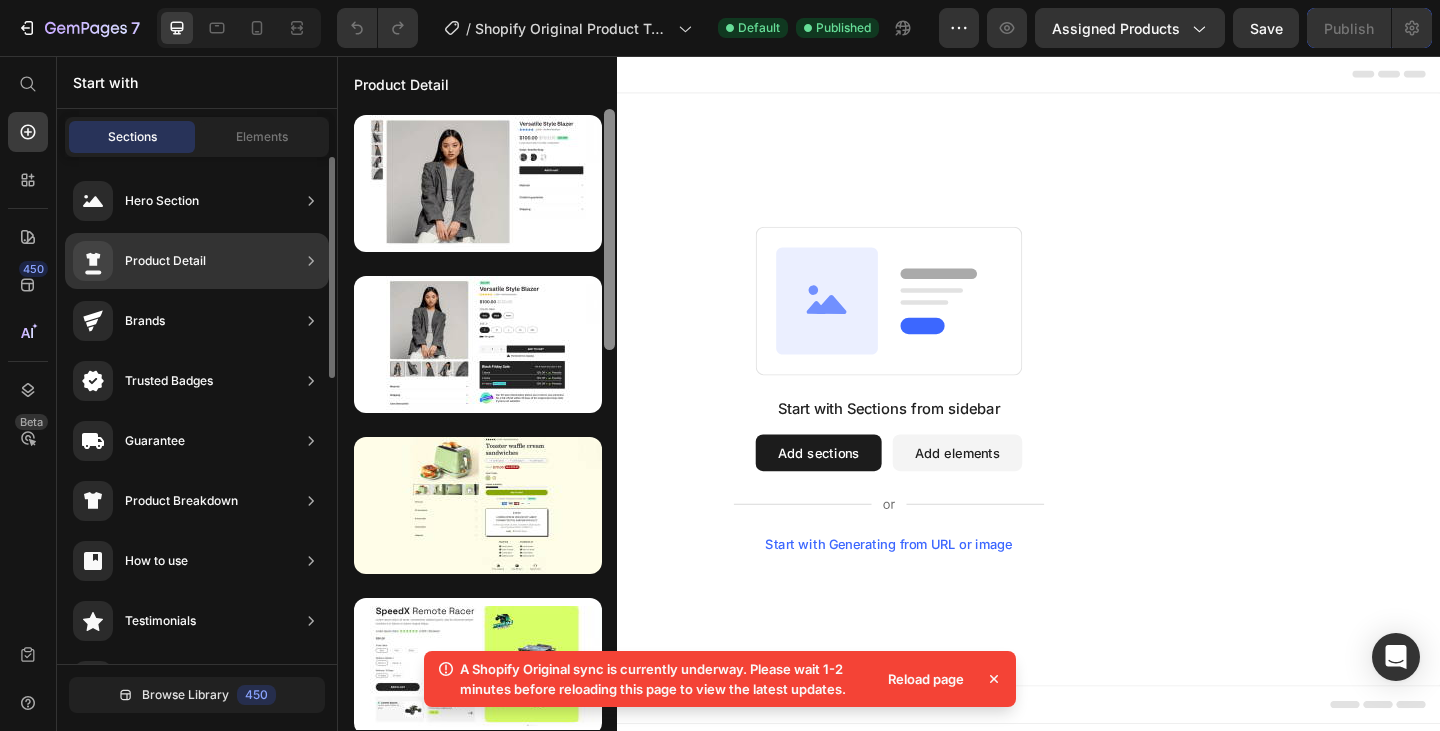 click on "Product Detail" at bounding box center [165, 261] 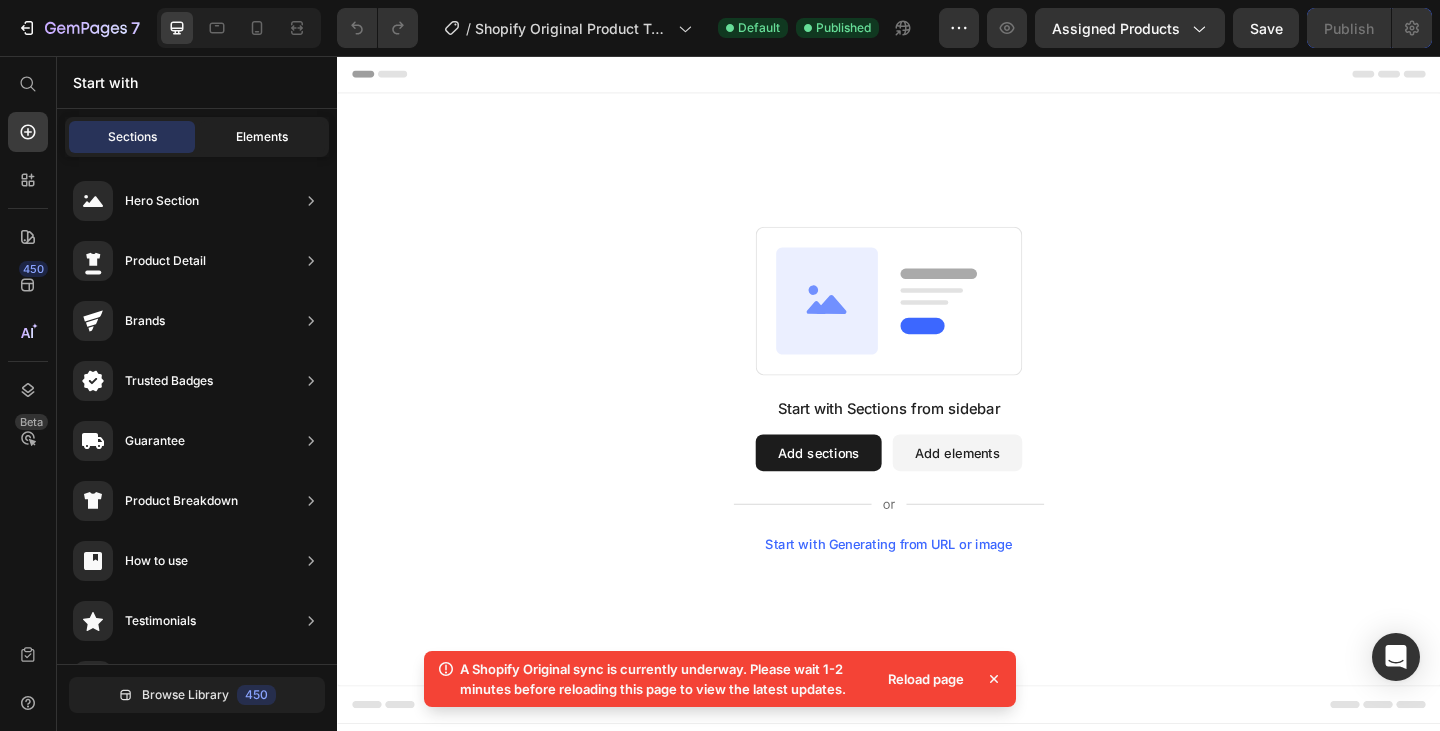 click on "Elements" at bounding box center [262, 137] 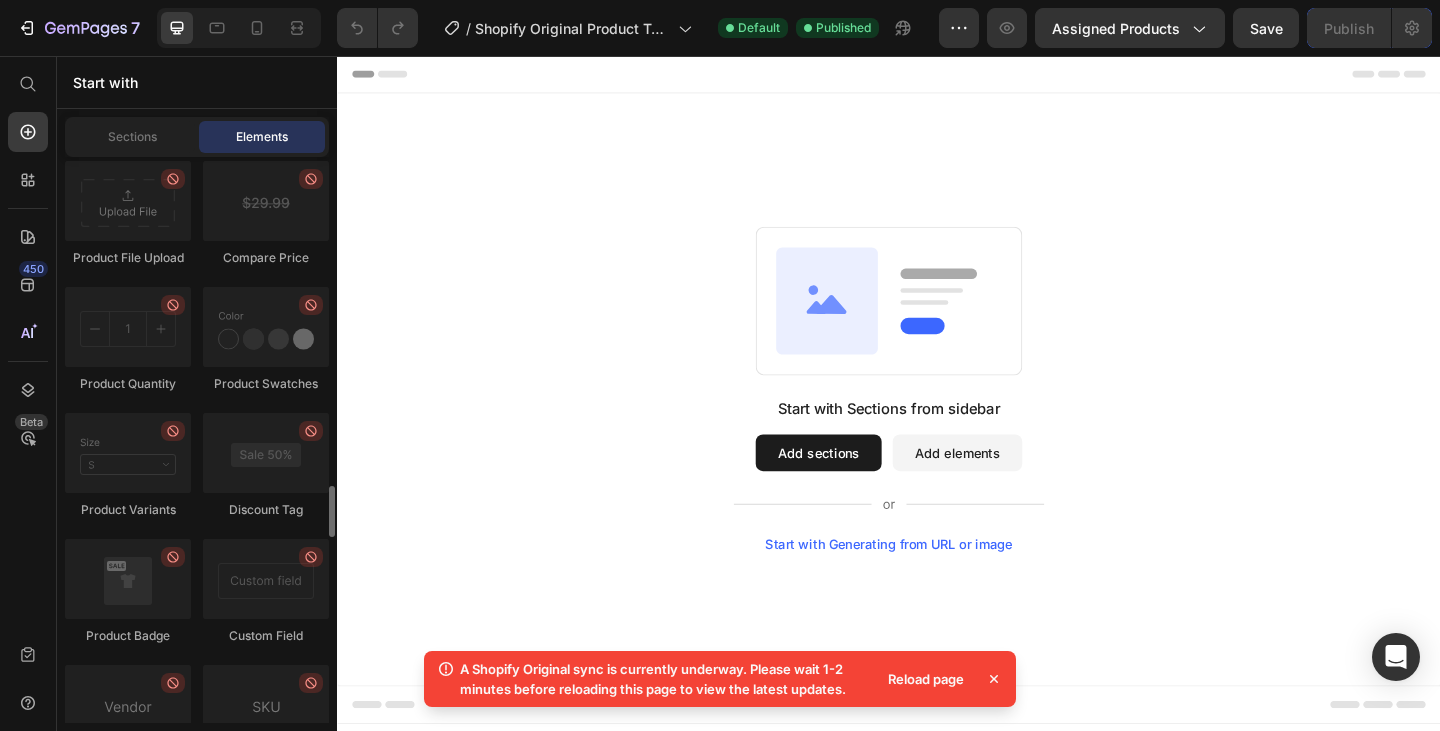 scroll, scrollTop: 3630, scrollLeft: 0, axis: vertical 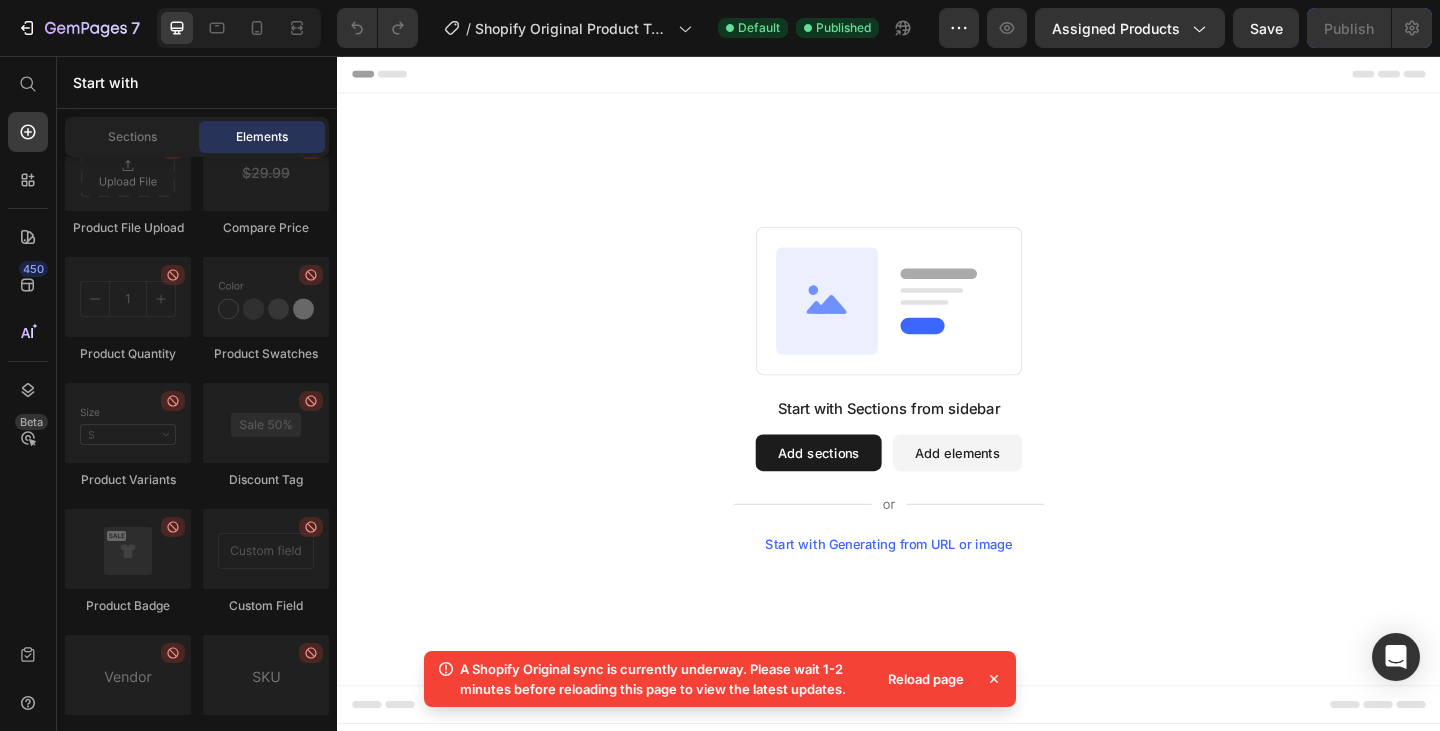 click on "Add sections" at bounding box center [860, 488] 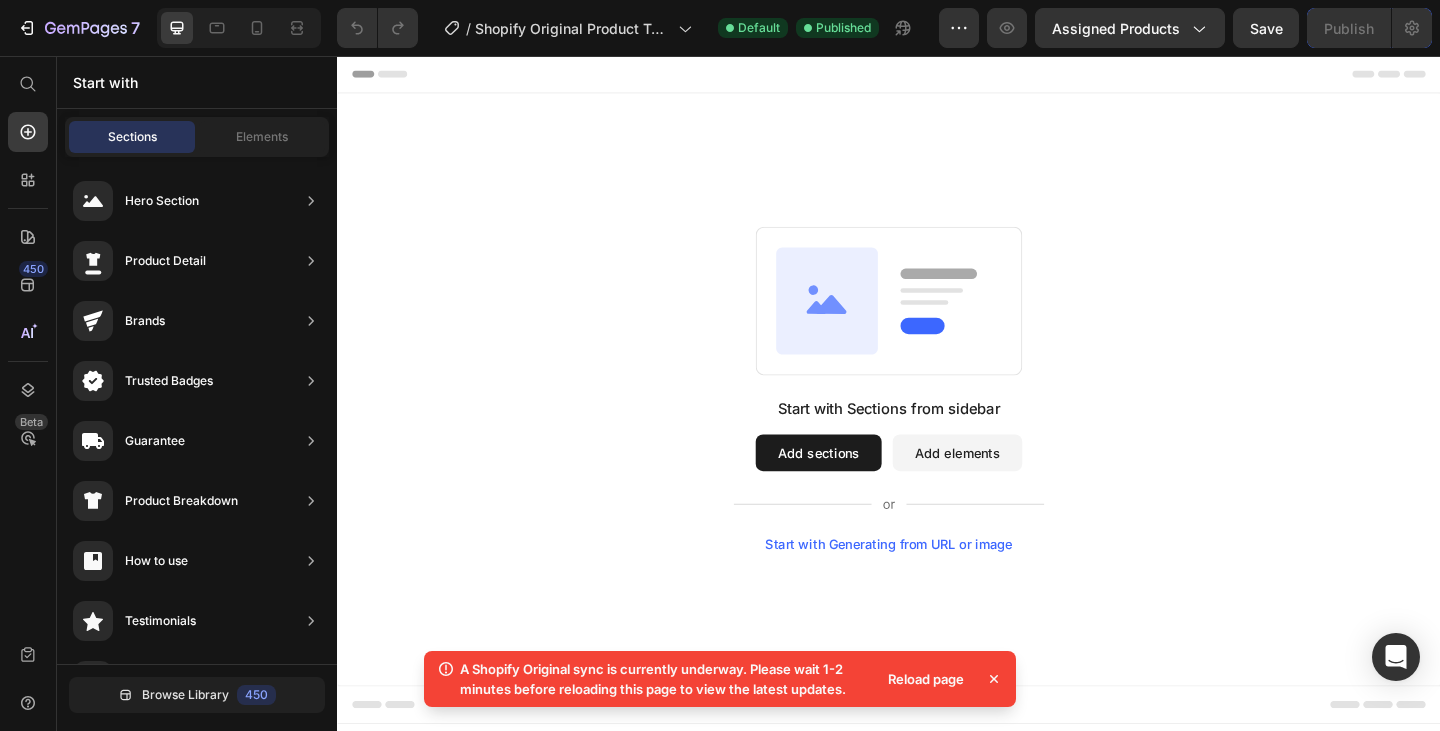 click on "Add sections" at bounding box center (860, 488) 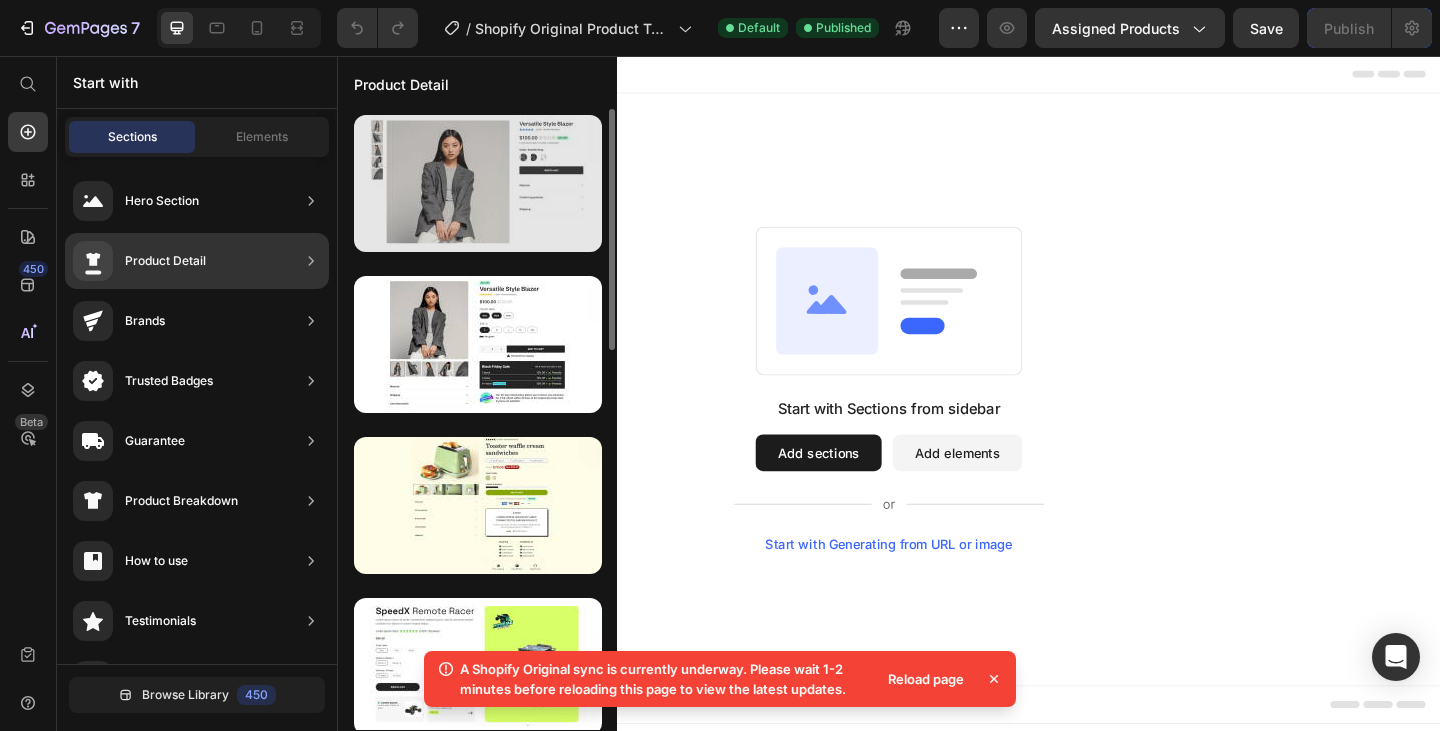 type 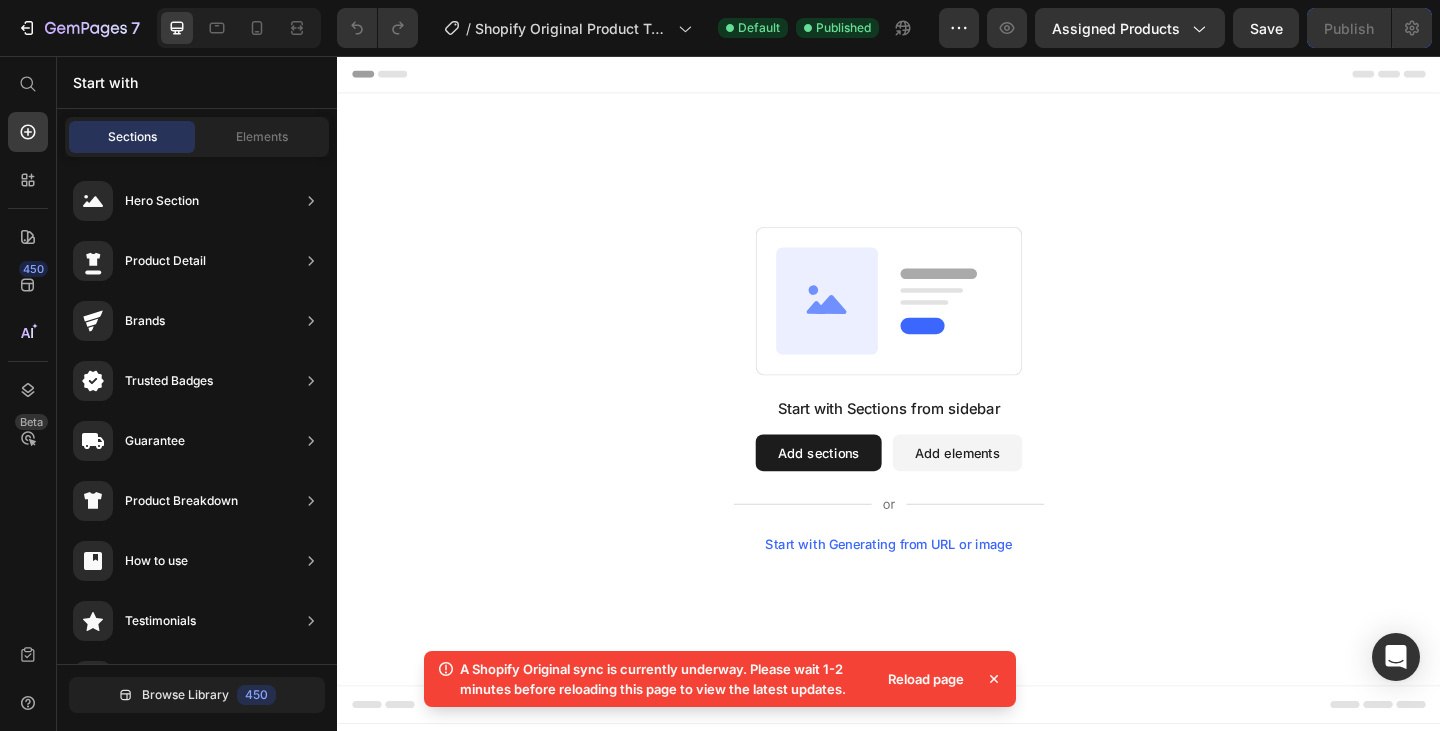 scroll, scrollTop: 0, scrollLeft: 0, axis: both 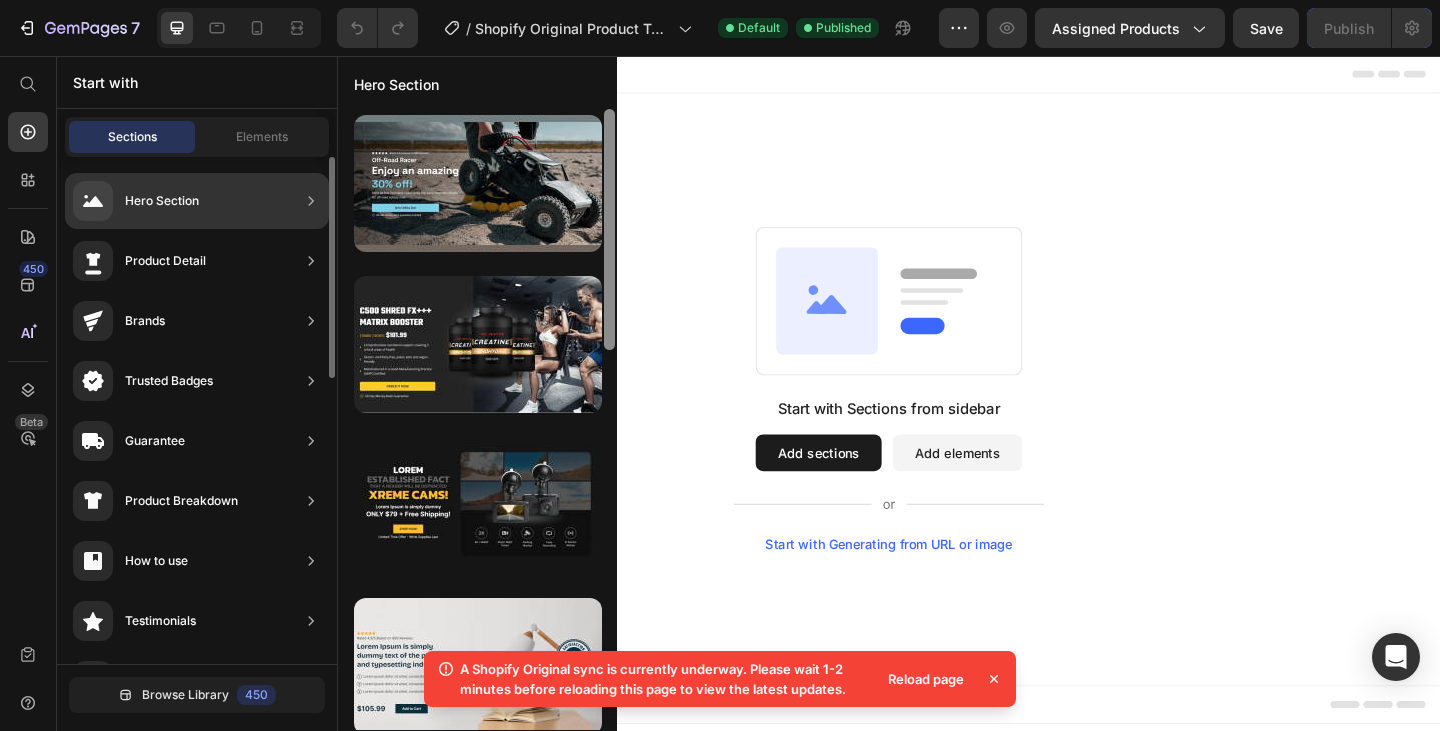click on "Hero Section" 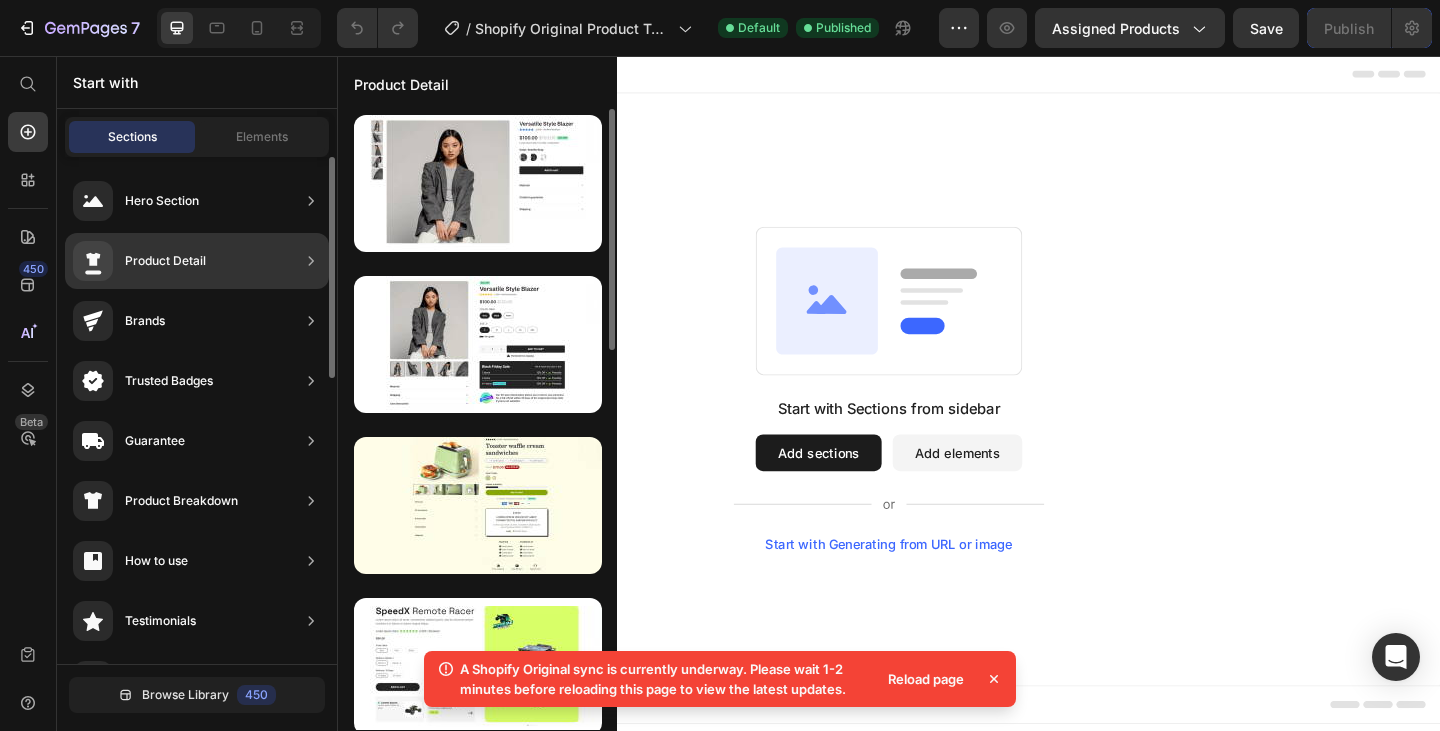 click on "Product Detail" at bounding box center (139, 261) 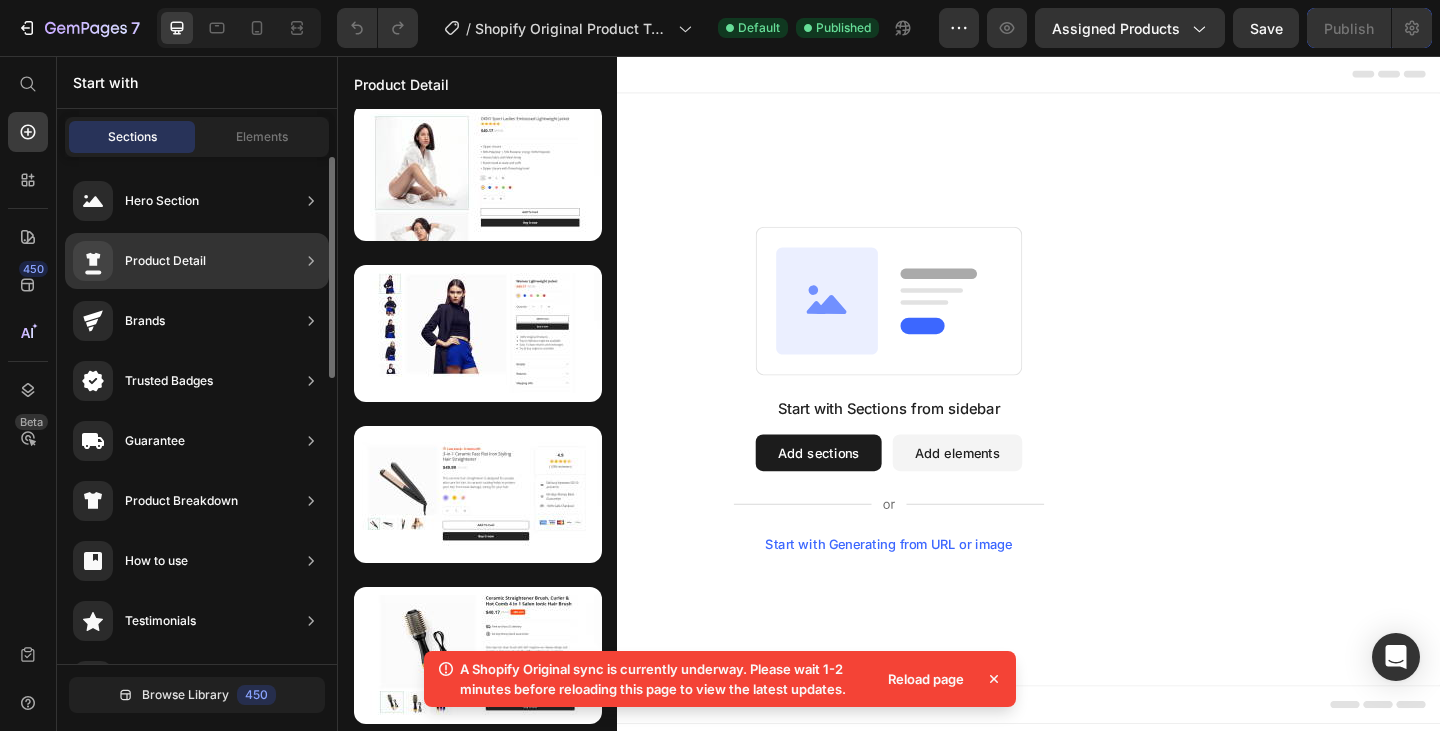 scroll, scrollTop: 977, scrollLeft: 0, axis: vertical 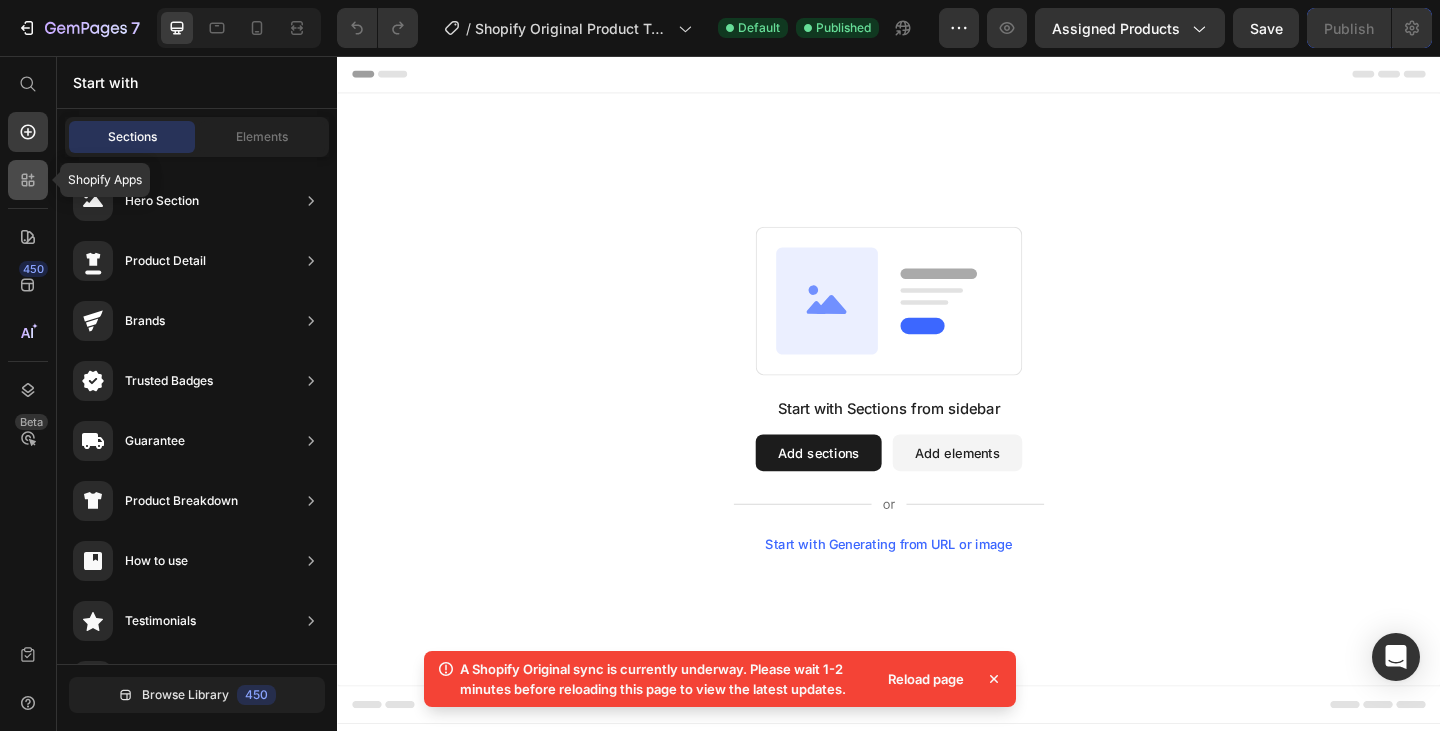 click 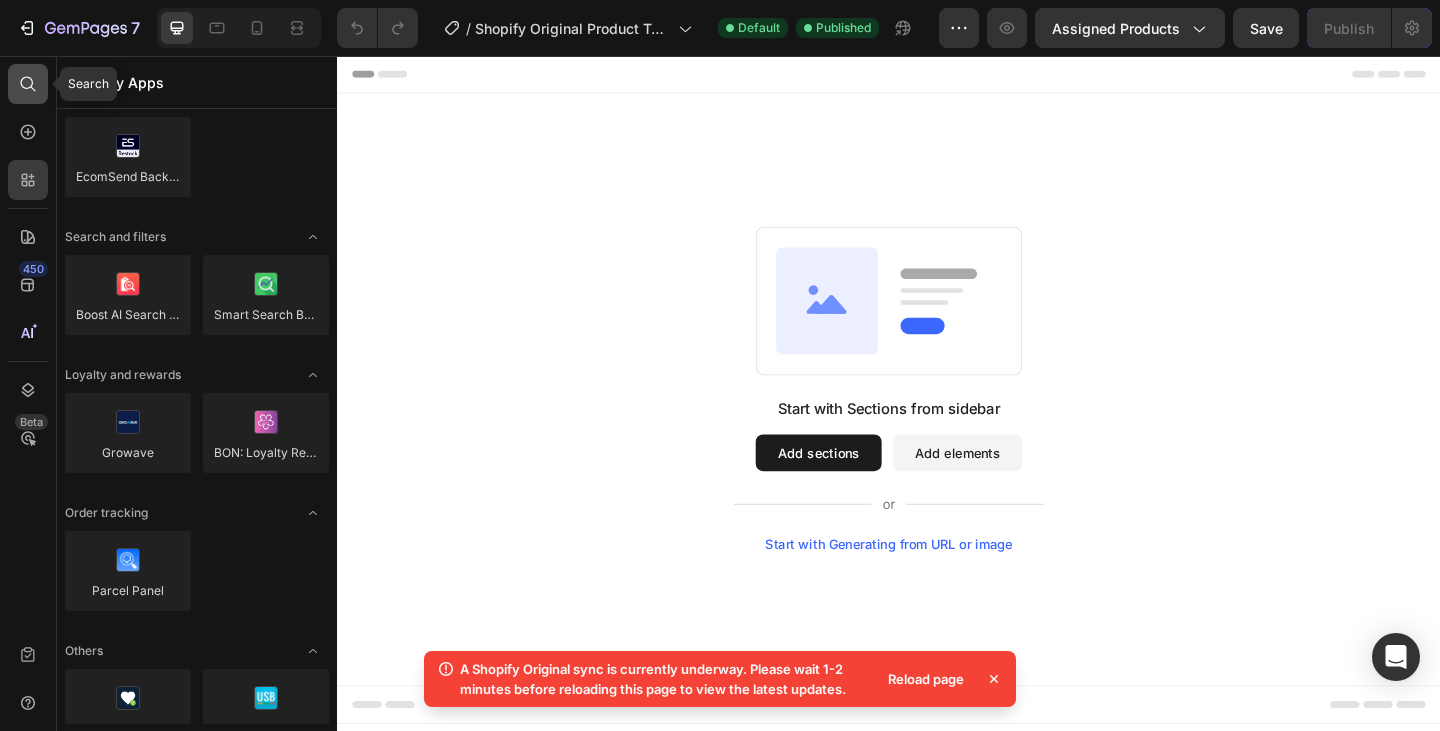 click 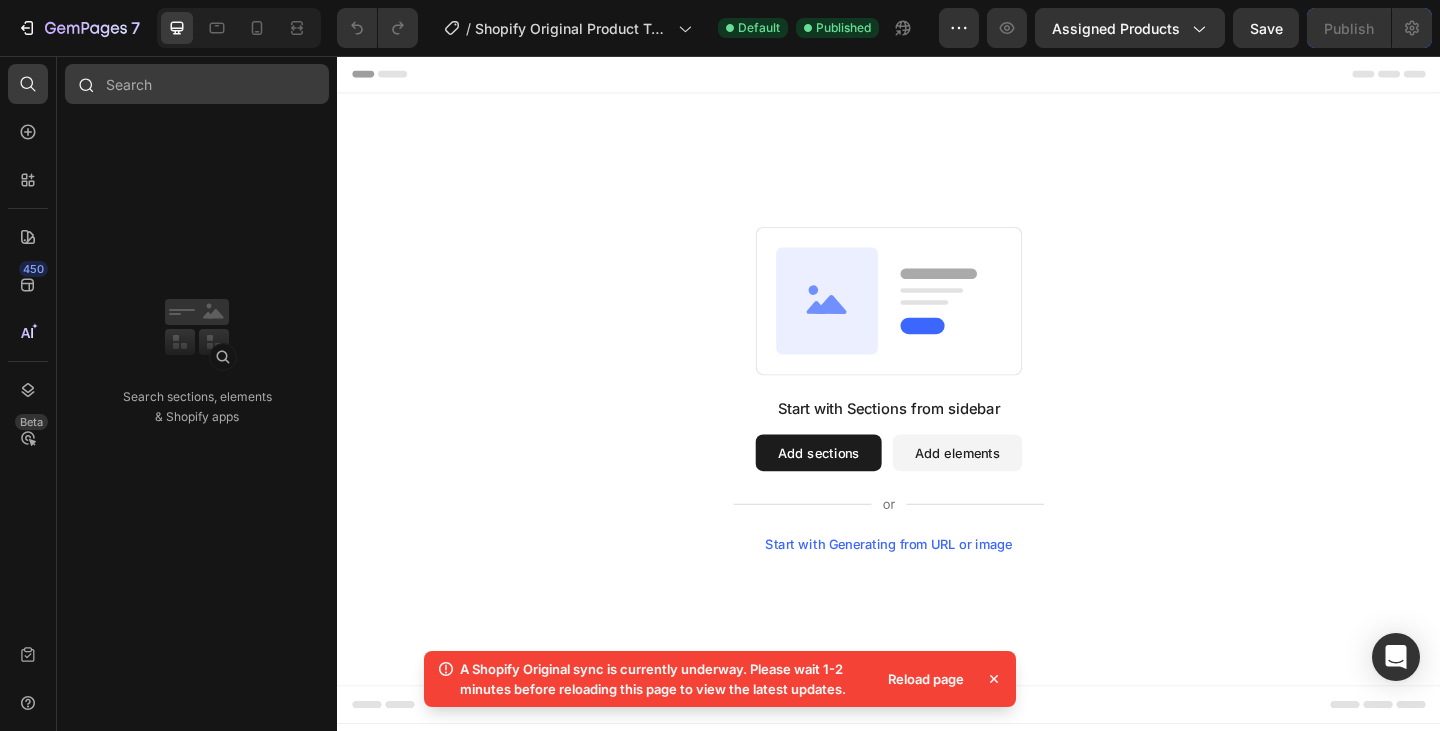 click at bounding box center [197, 84] 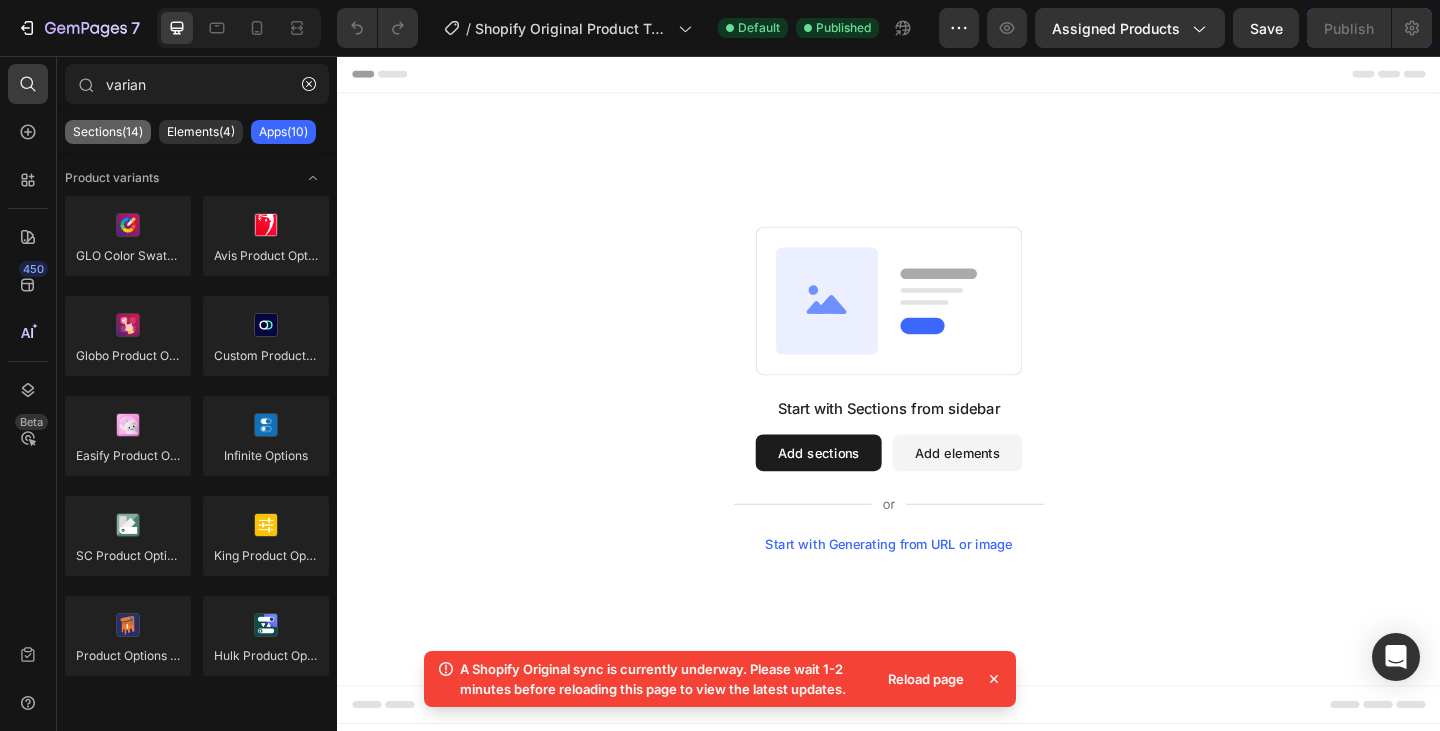click on "Sections(14)" at bounding box center (108, 132) 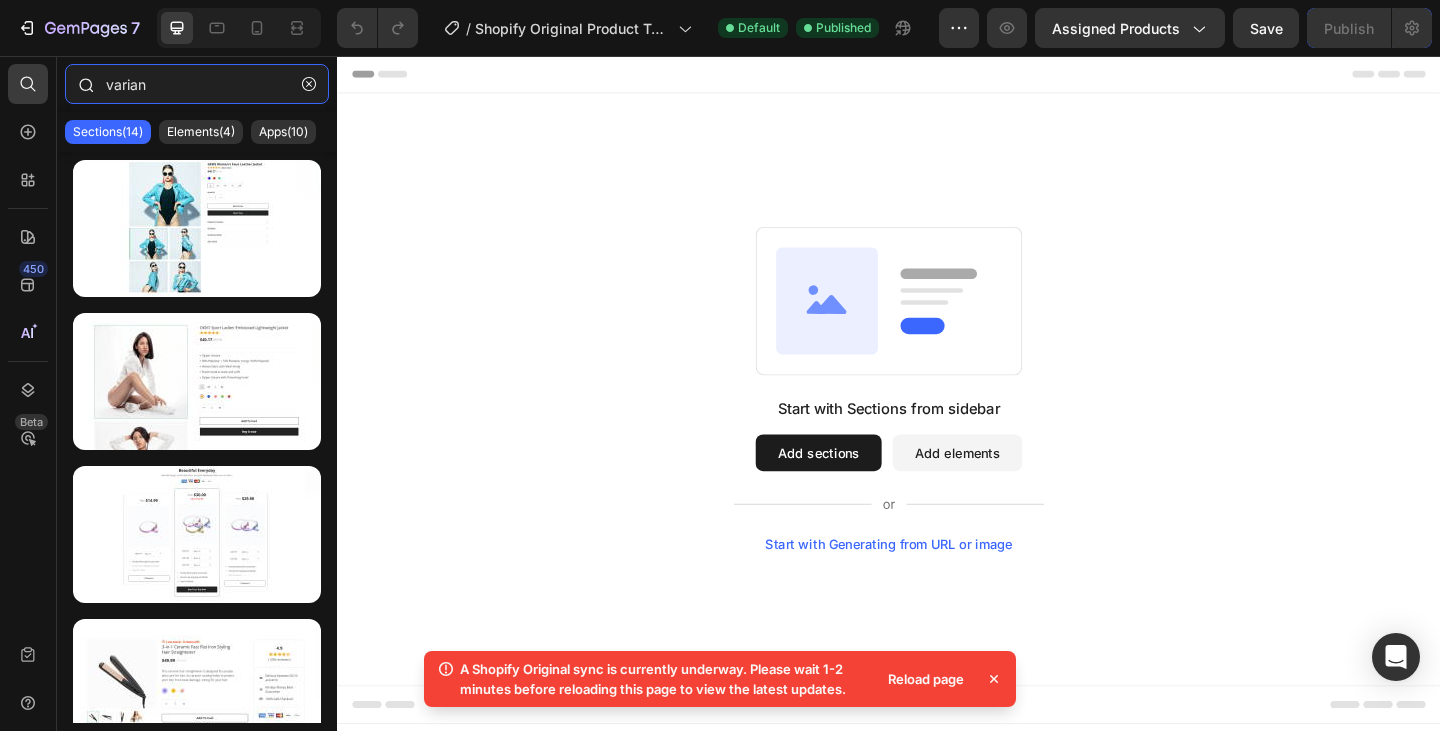 click on "varian" at bounding box center (197, 84) 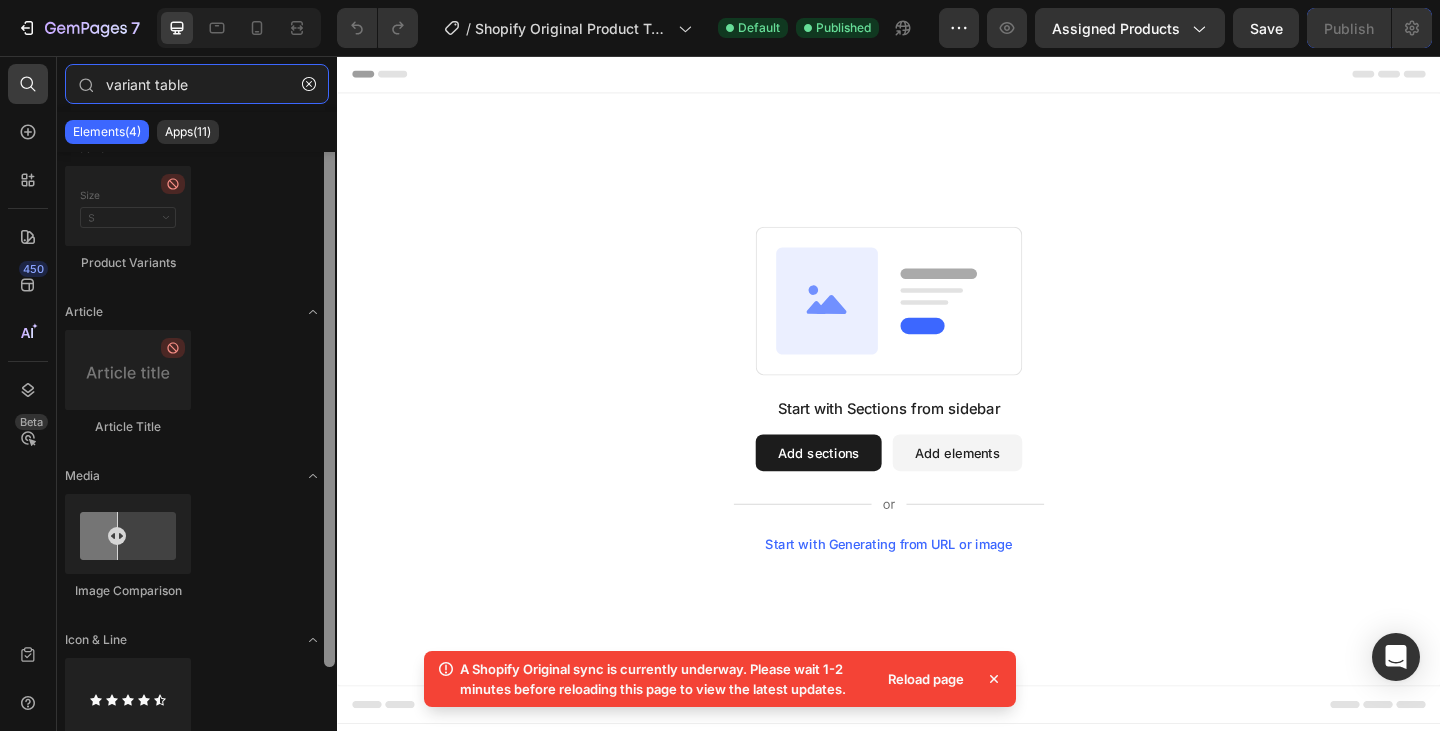 scroll, scrollTop: 33, scrollLeft: 0, axis: vertical 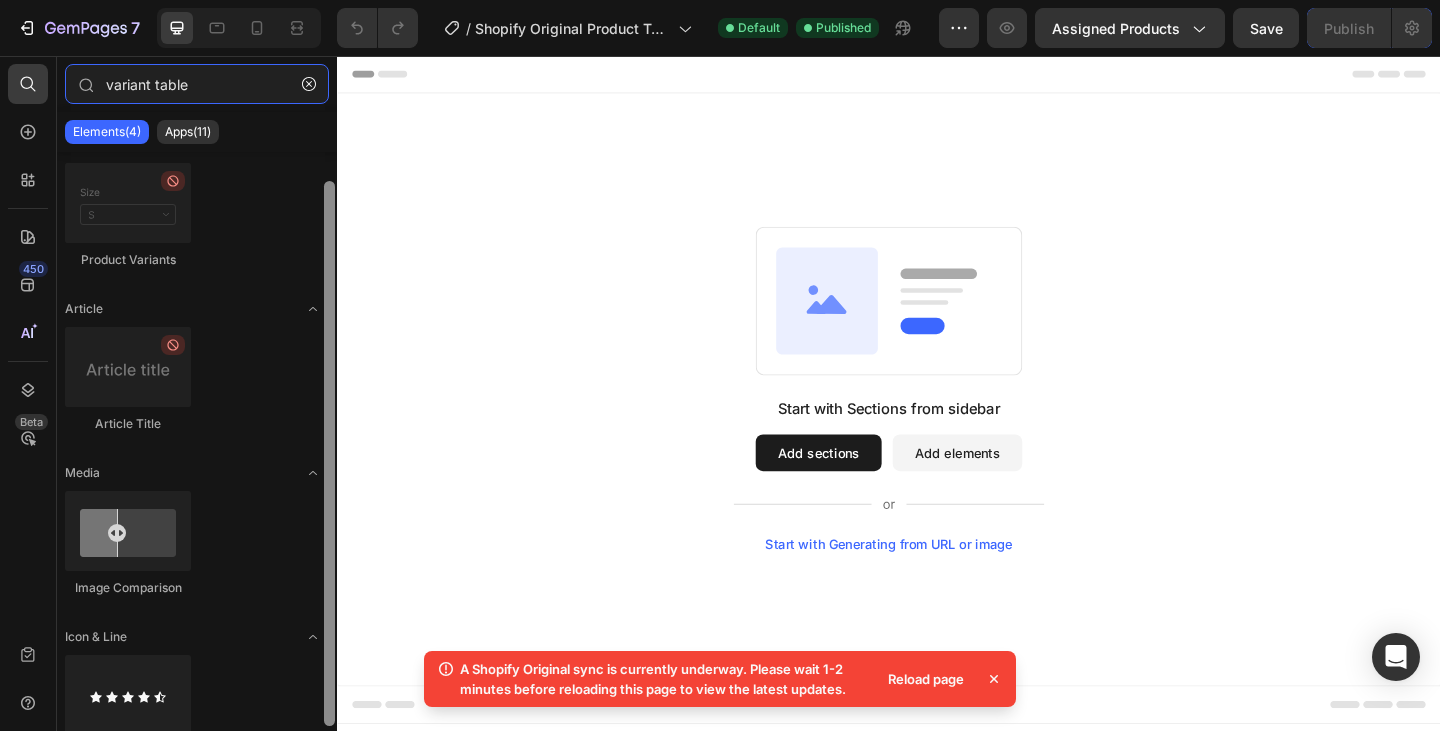 drag, startPoint x: 666, startPoint y: 384, endPoint x: 339, endPoint y: 227, distance: 362.73682 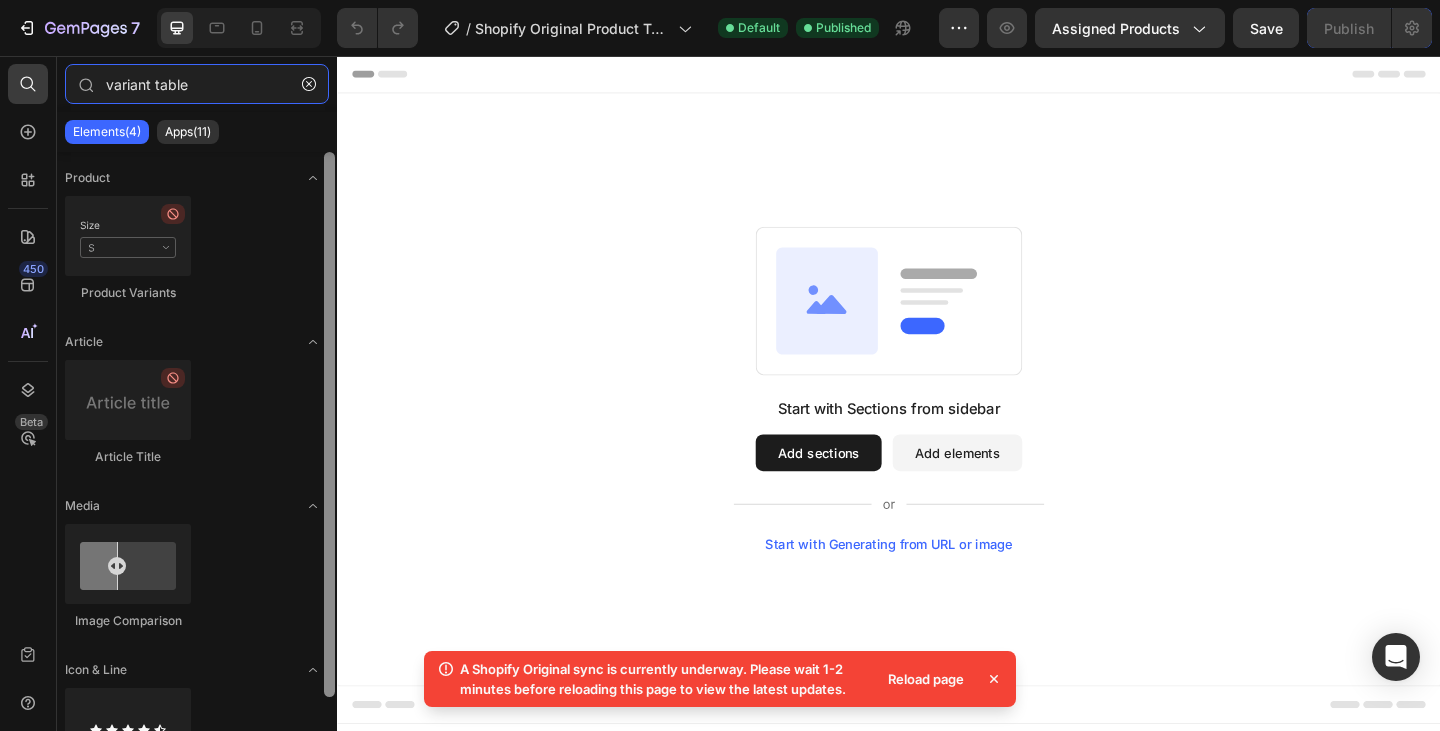type on "variant table" 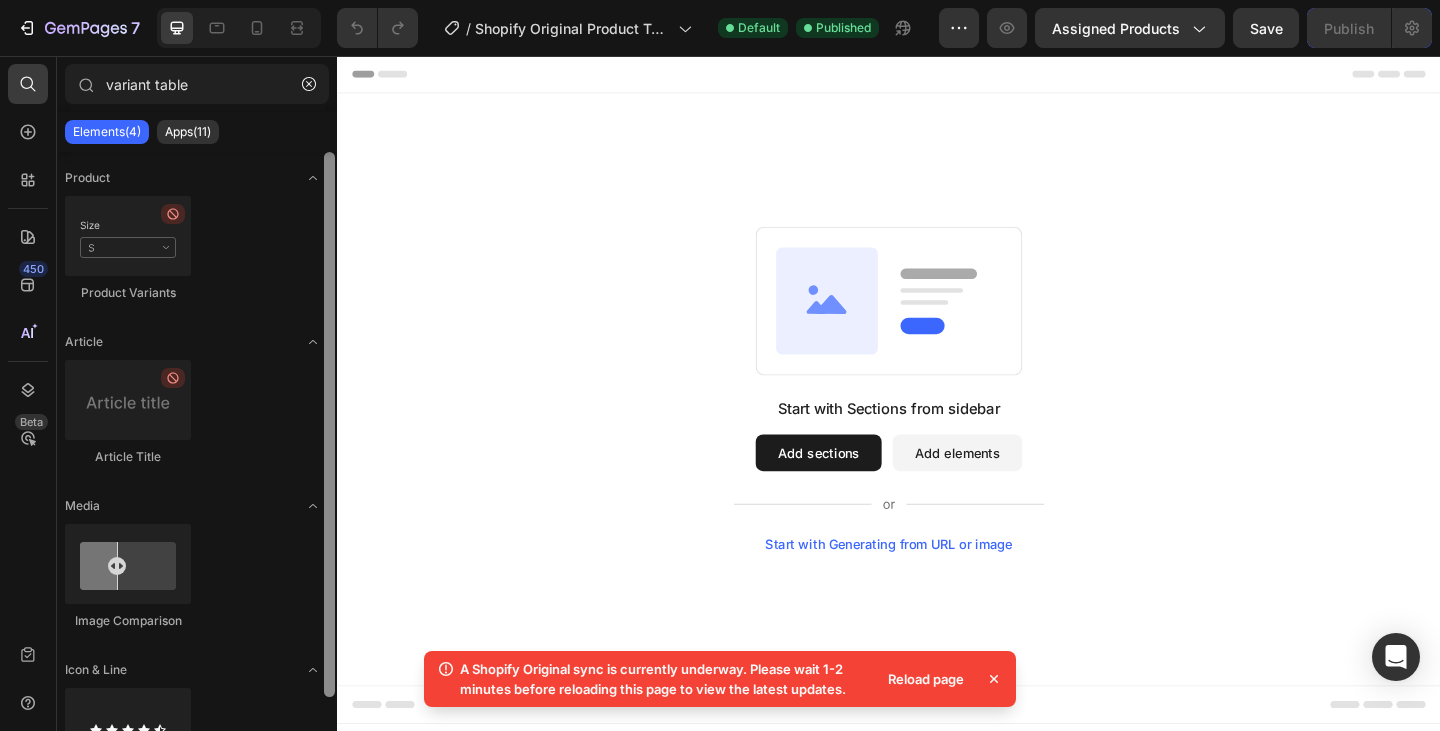 click at bounding box center [128, 236] 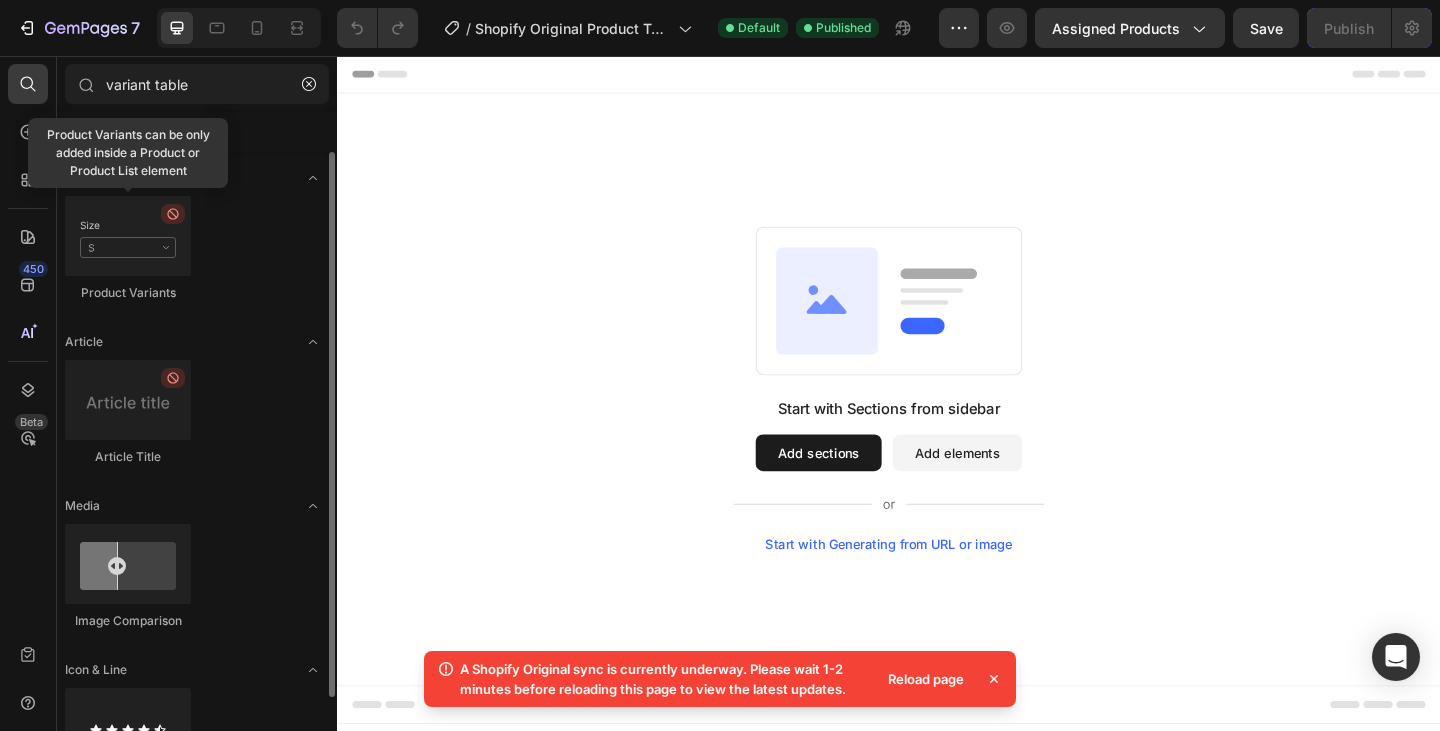 click at bounding box center (128, 236) 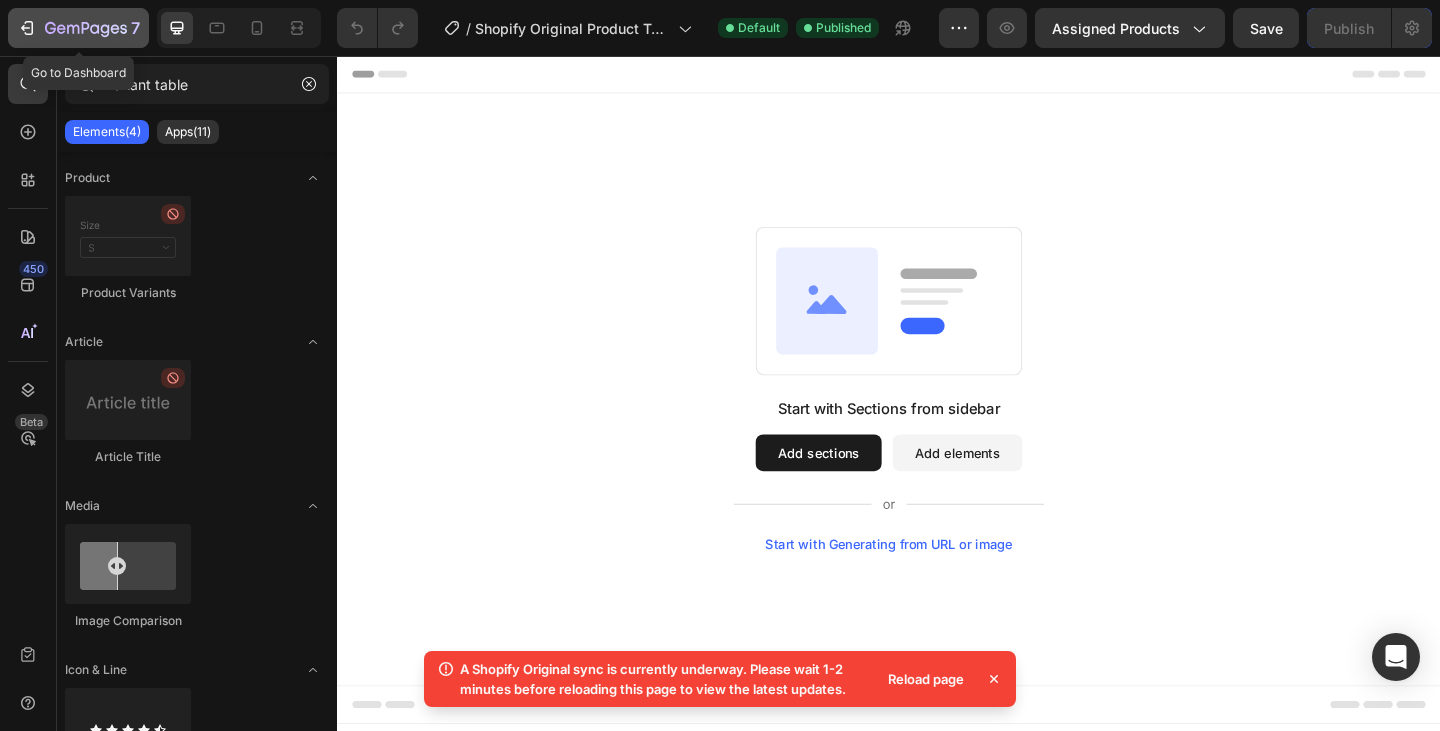 click 